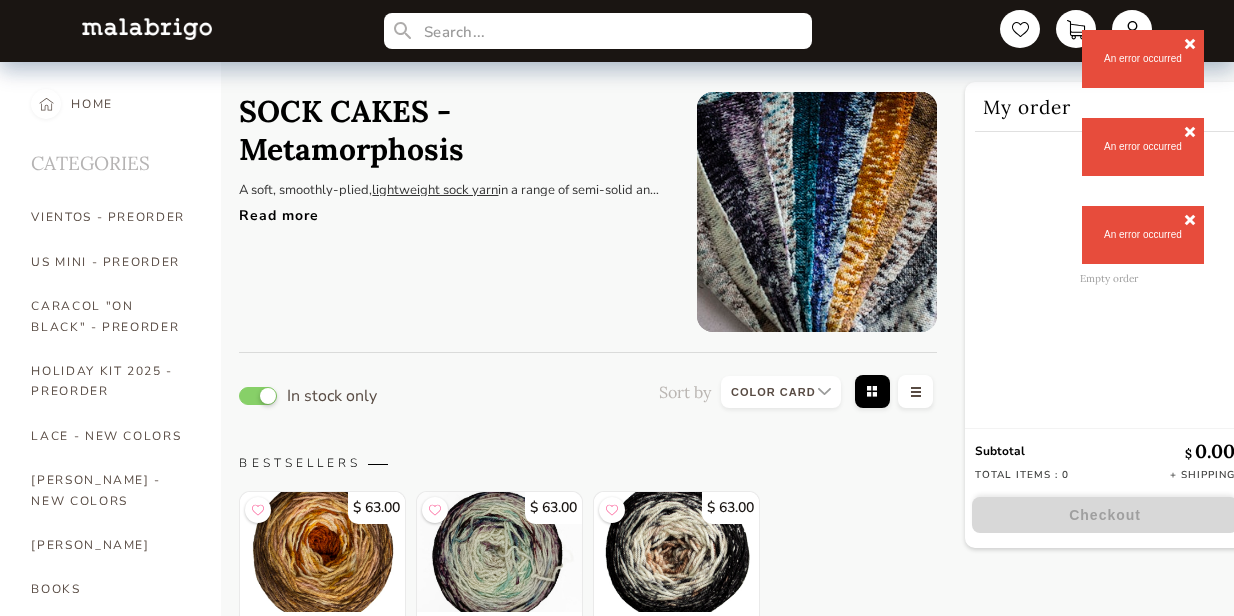 select on "INDEX" 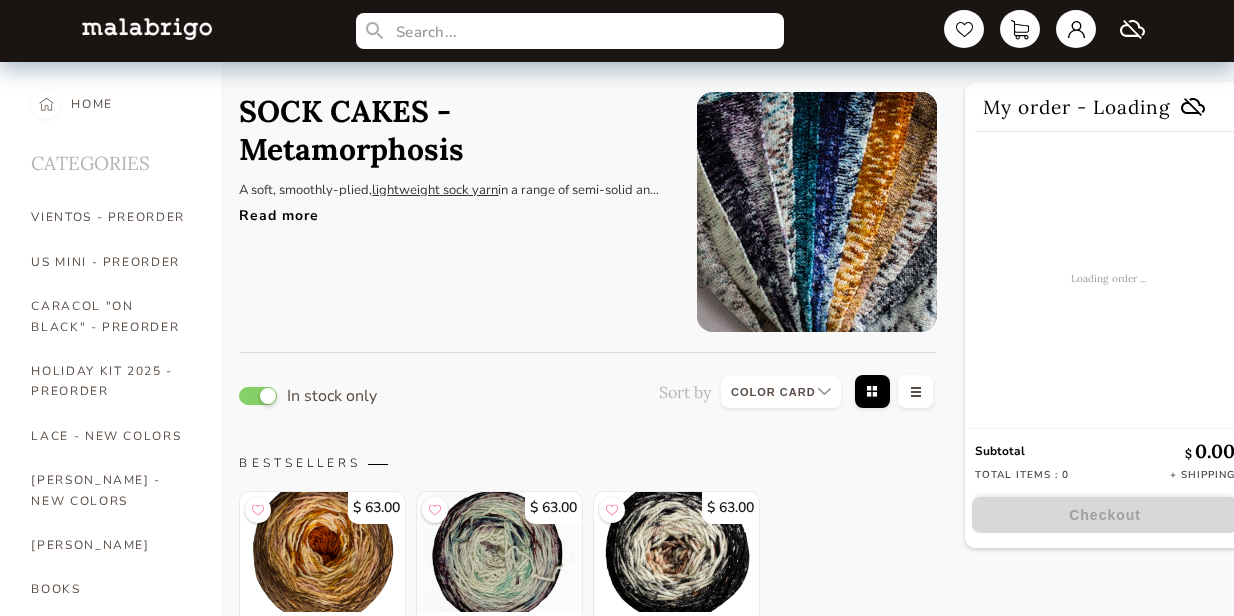 select on "INDEX" 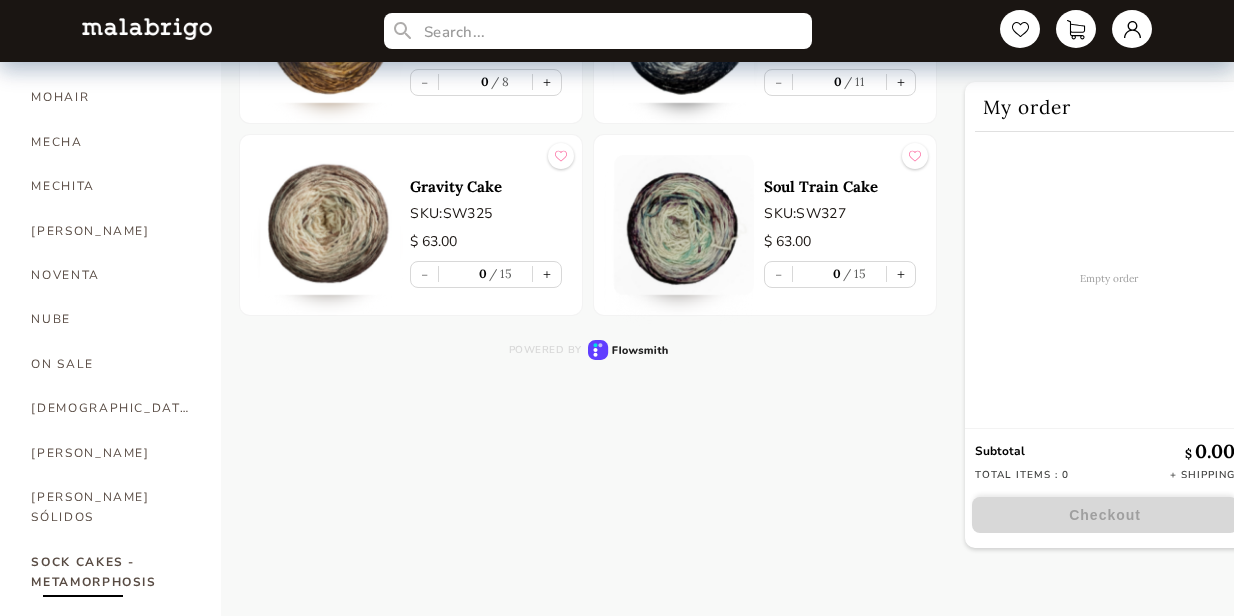 scroll, scrollTop: 871, scrollLeft: 0, axis: vertical 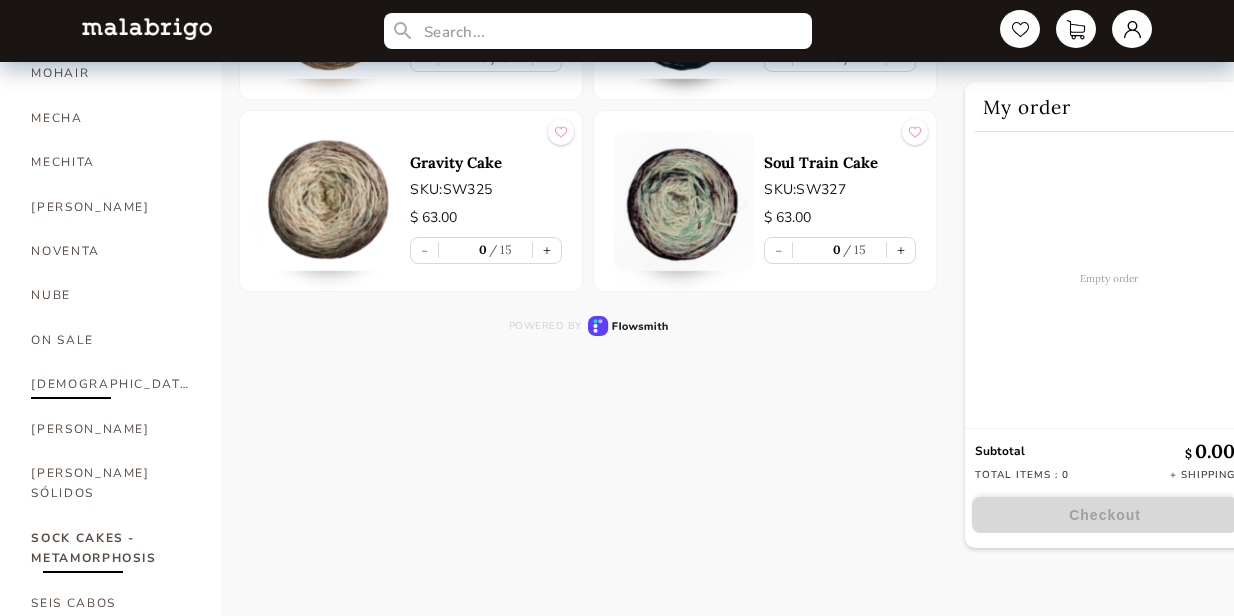 click on "[DEMOGRAPHIC_DATA]" at bounding box center (111, 384) 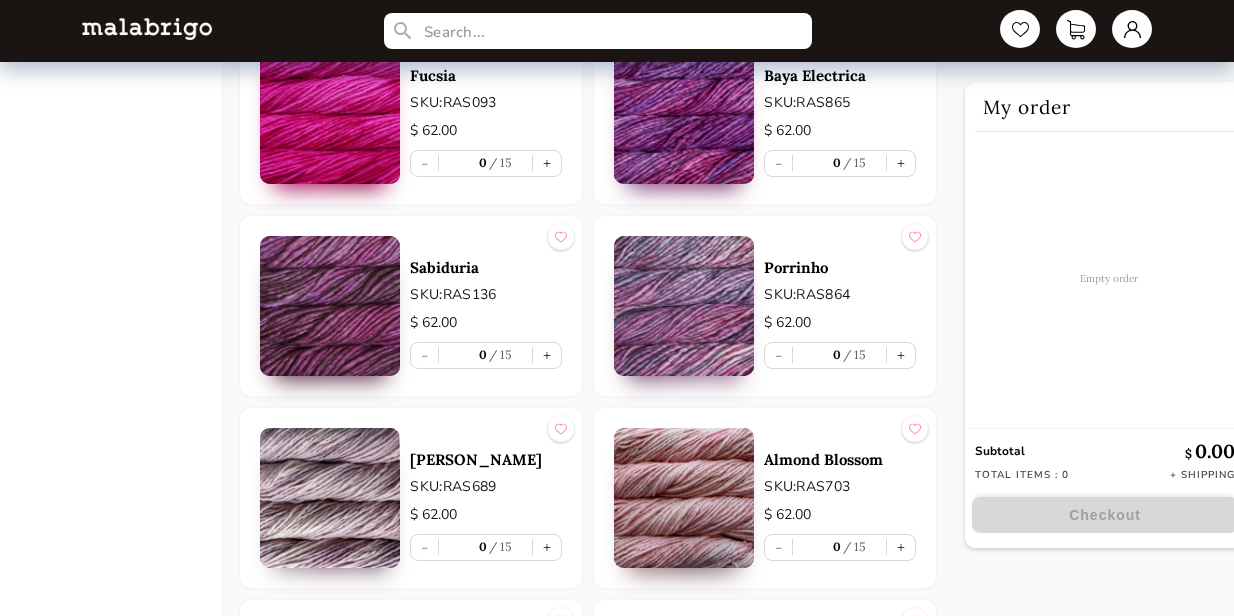 scroll, scrollTop: 4509, scrollLeft: 0, axis: vertical 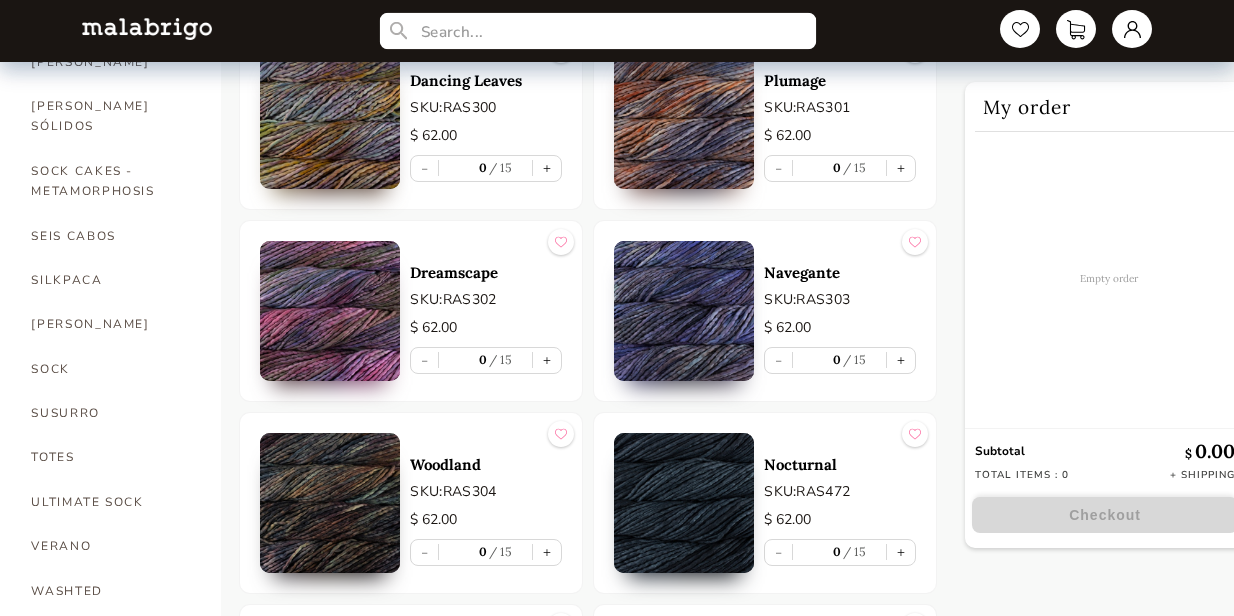 click at bounding box center [598, 31] 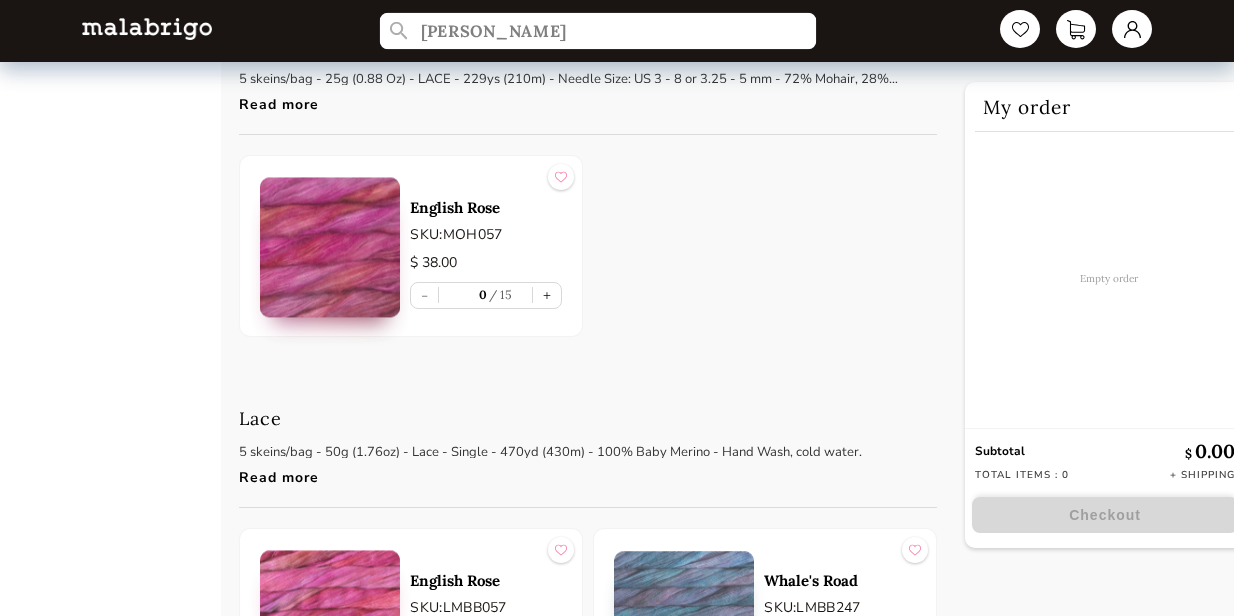 scroll, scrollTop: 8382, scrollLeft: 0, axis: vertical 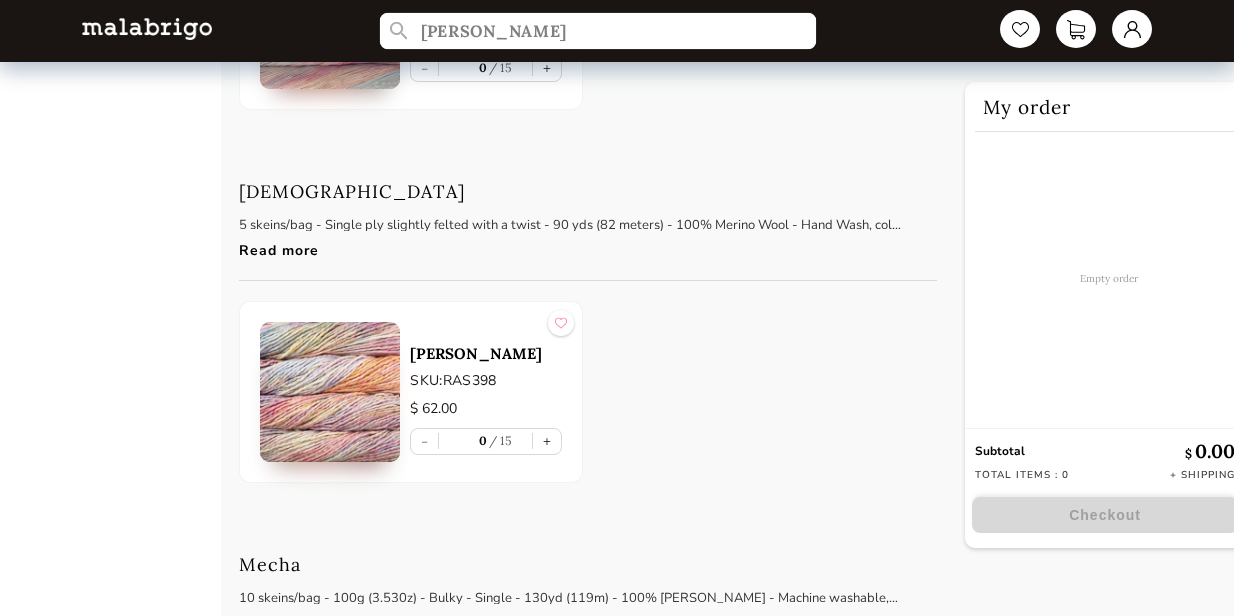 type on "[PERSON_NAME]" 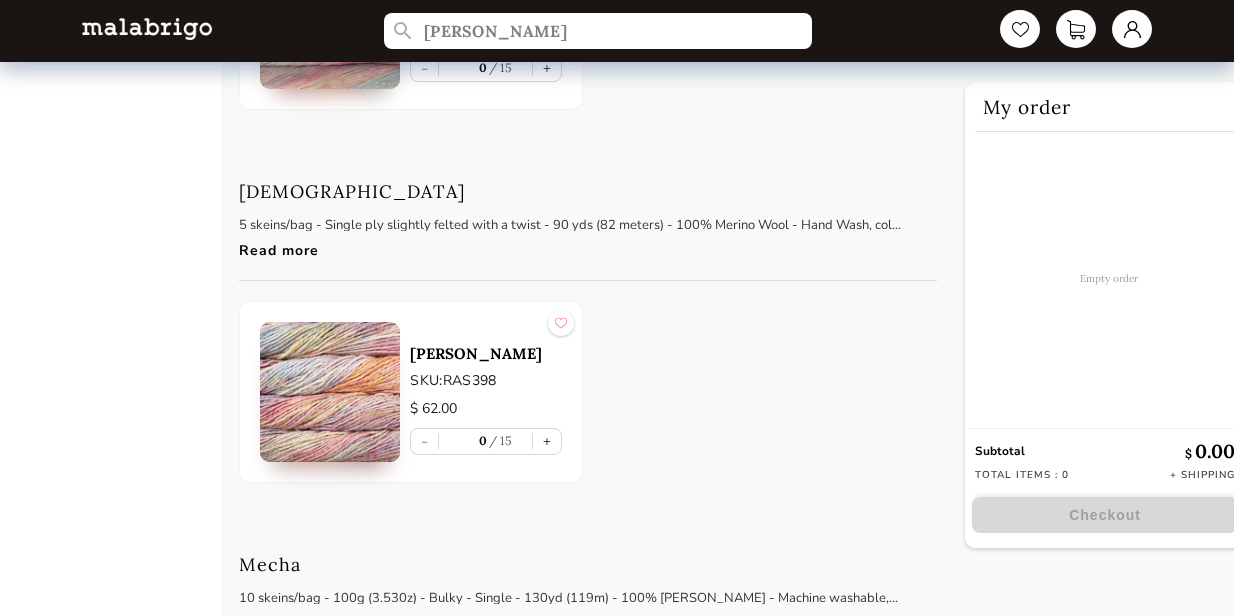 click at bounding box center [330, 392] 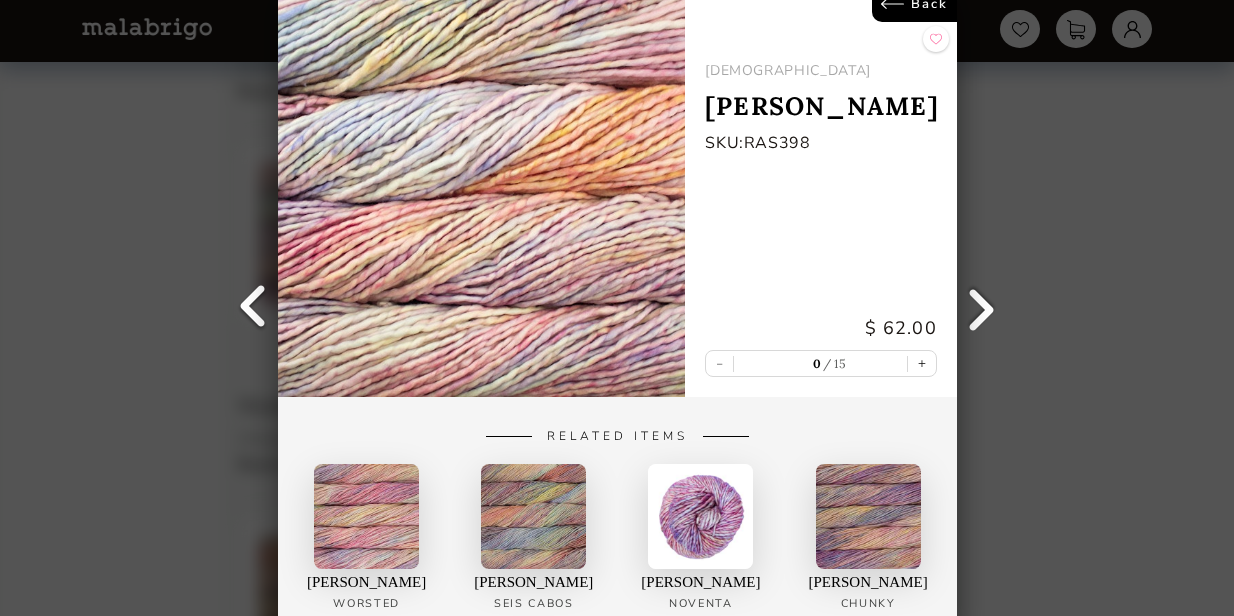 click on "Back" at bounding box center (913, 4) 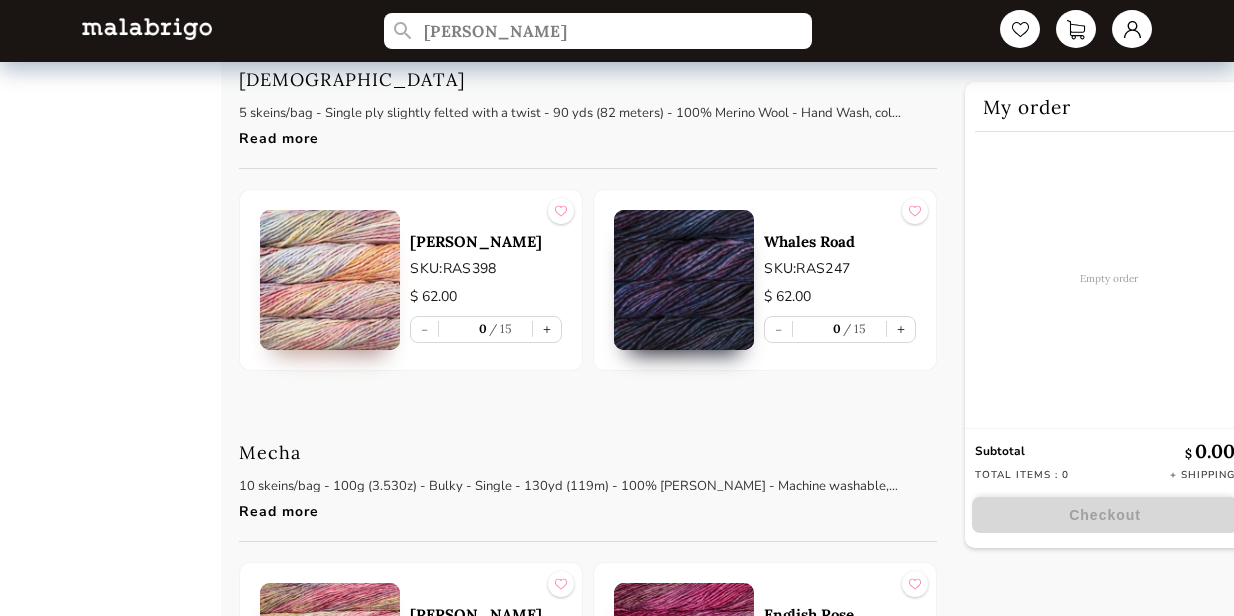 scroll, scrollTop: 5542, scrollLeft: 0, axis: vertical 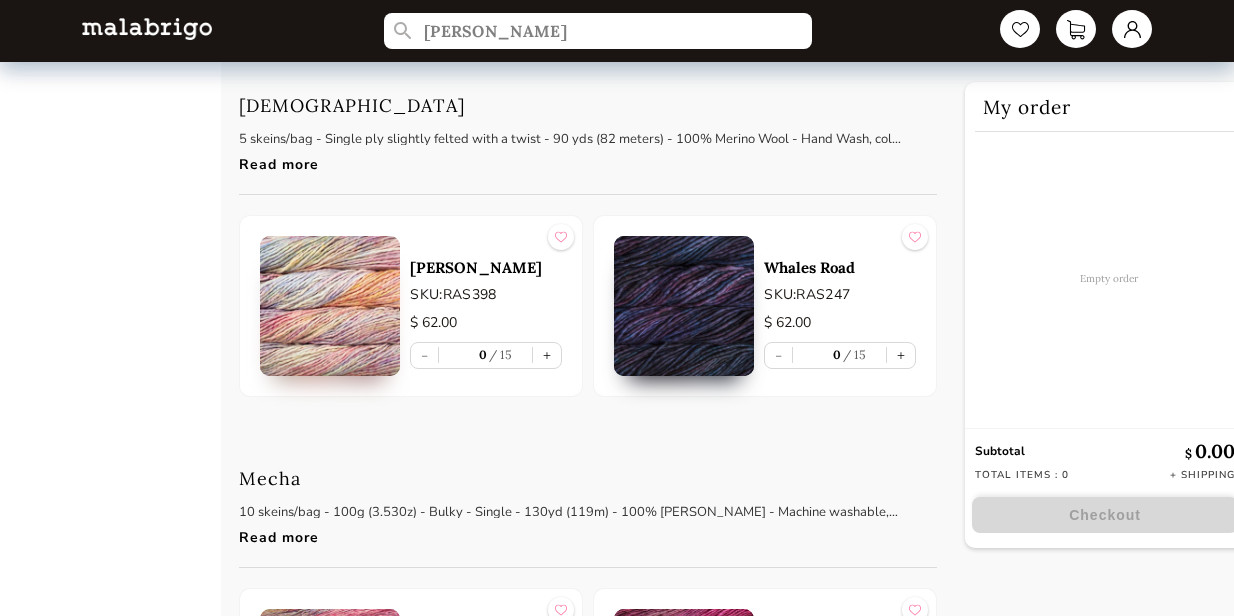 click on "[DEMOGRAPHIC_DATA]" at bounding box center (352, 105) 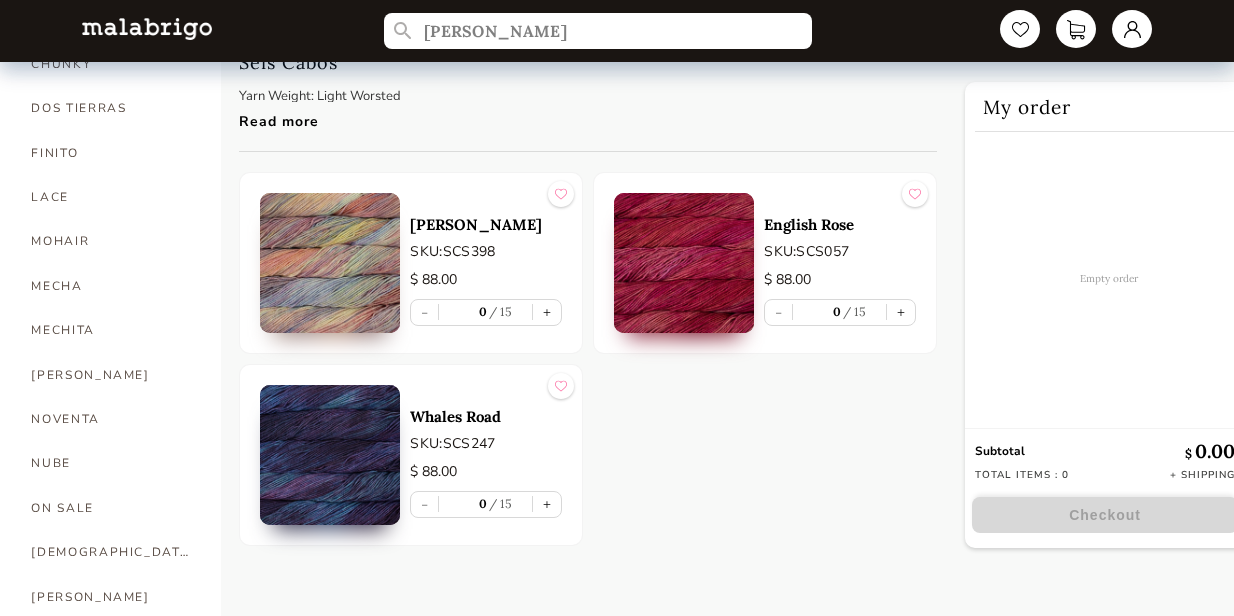 scroll, scrollTop: 721, scrollLeft: 0, axis: vertical 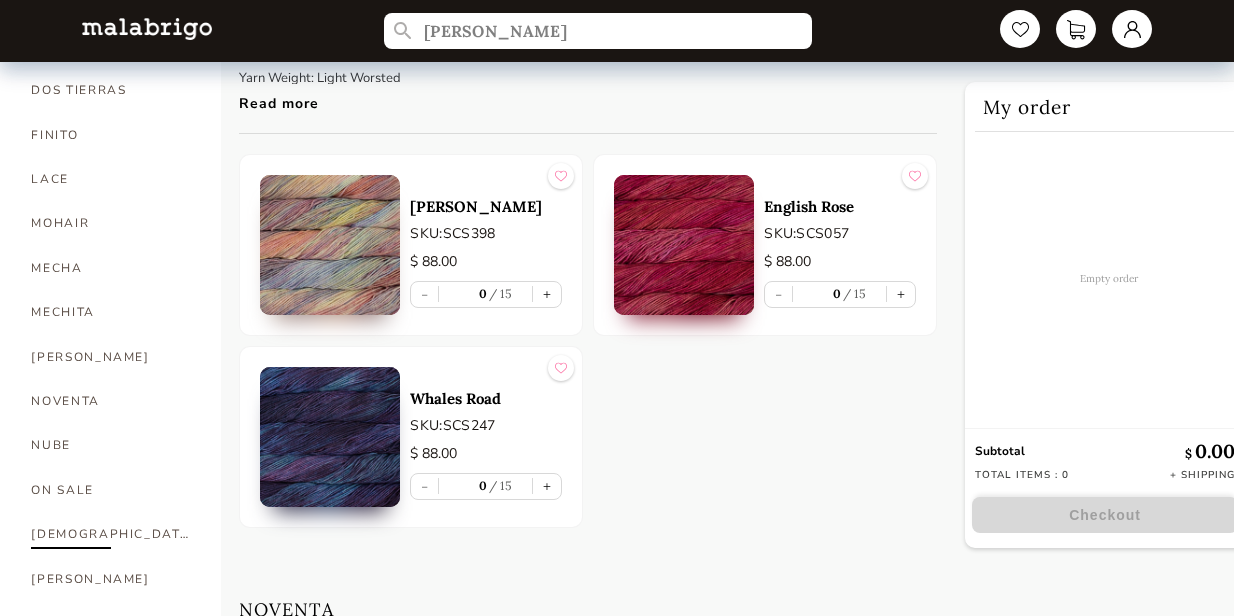 click on "[DEMOGRAPHIC_DATA]" at bounding box center (111, 534) 